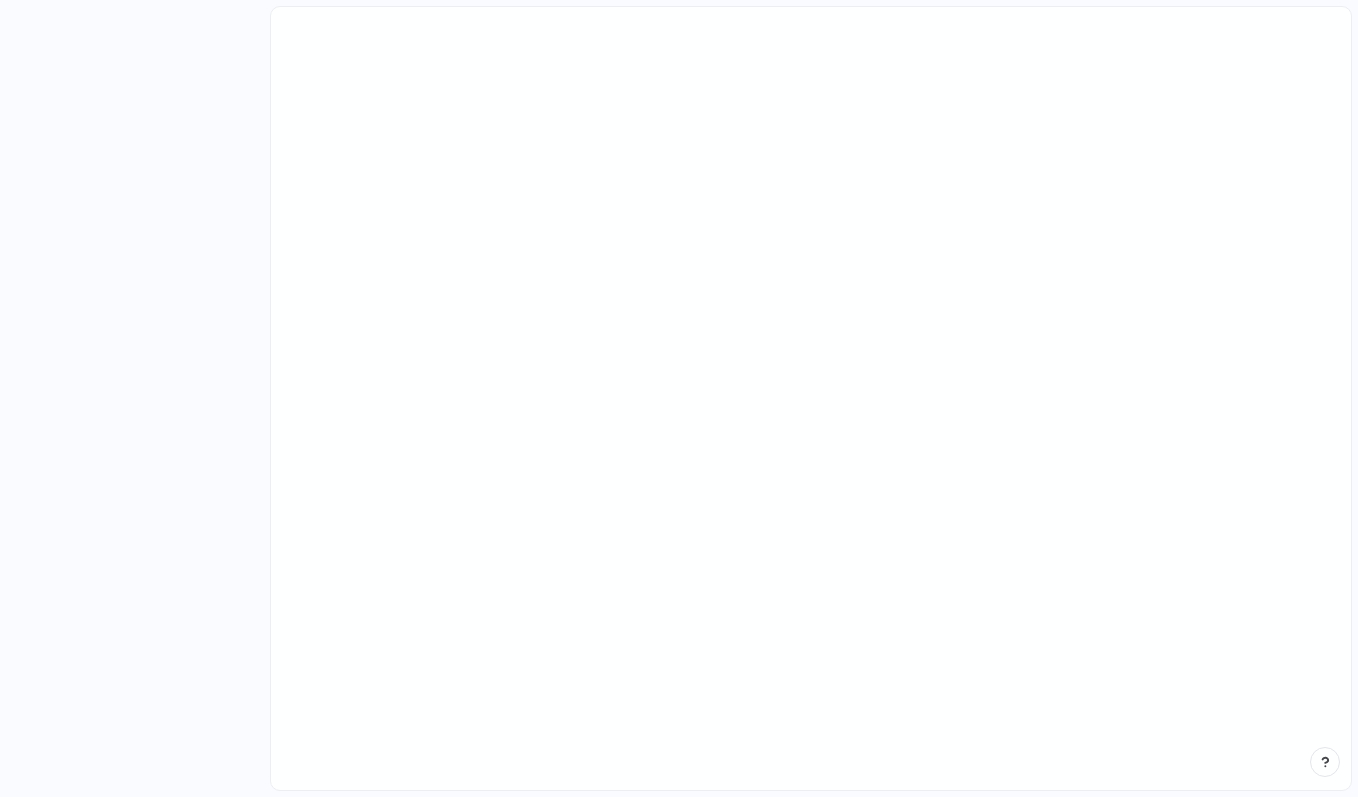 scroll, scrollTop: 0, scrollLeft: 0, axis: both 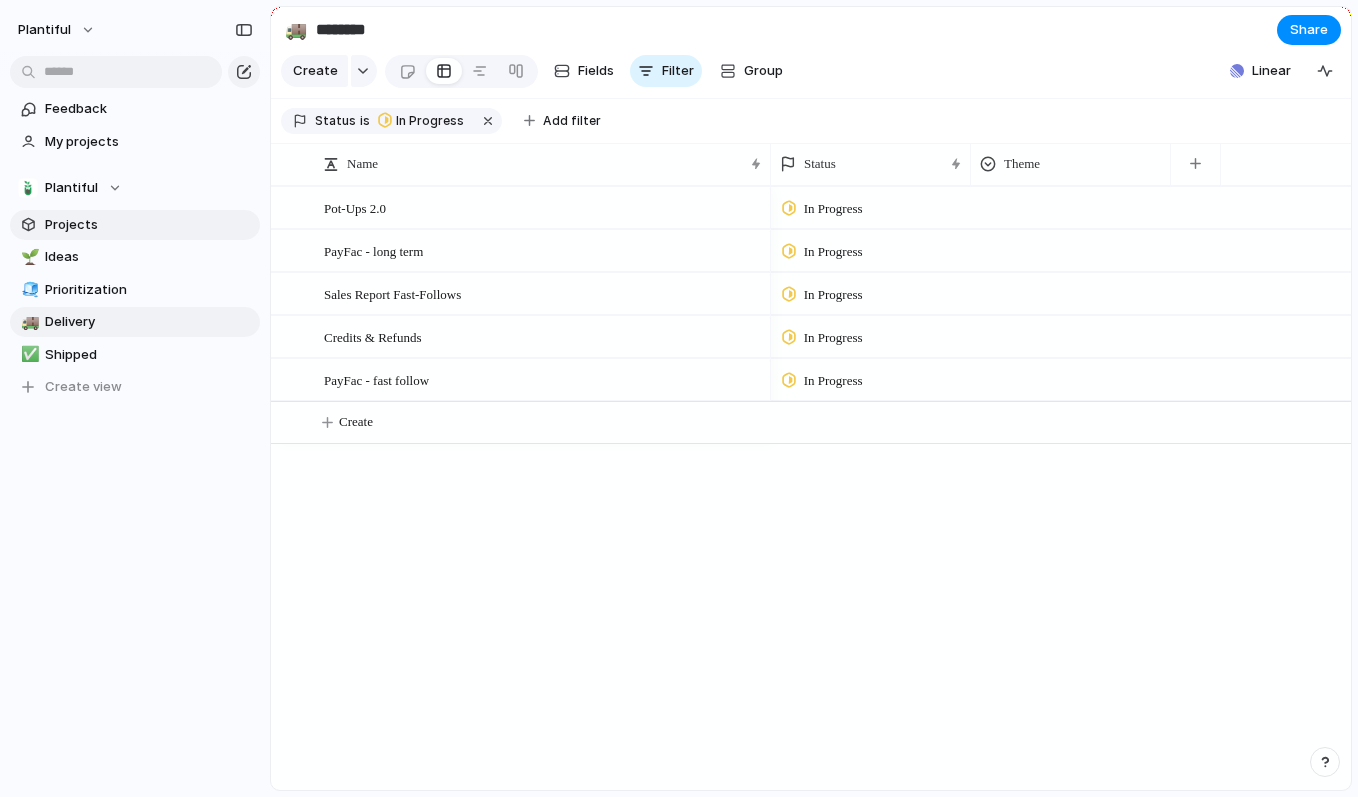 click on "Projects" at bounding box center [149, 225] 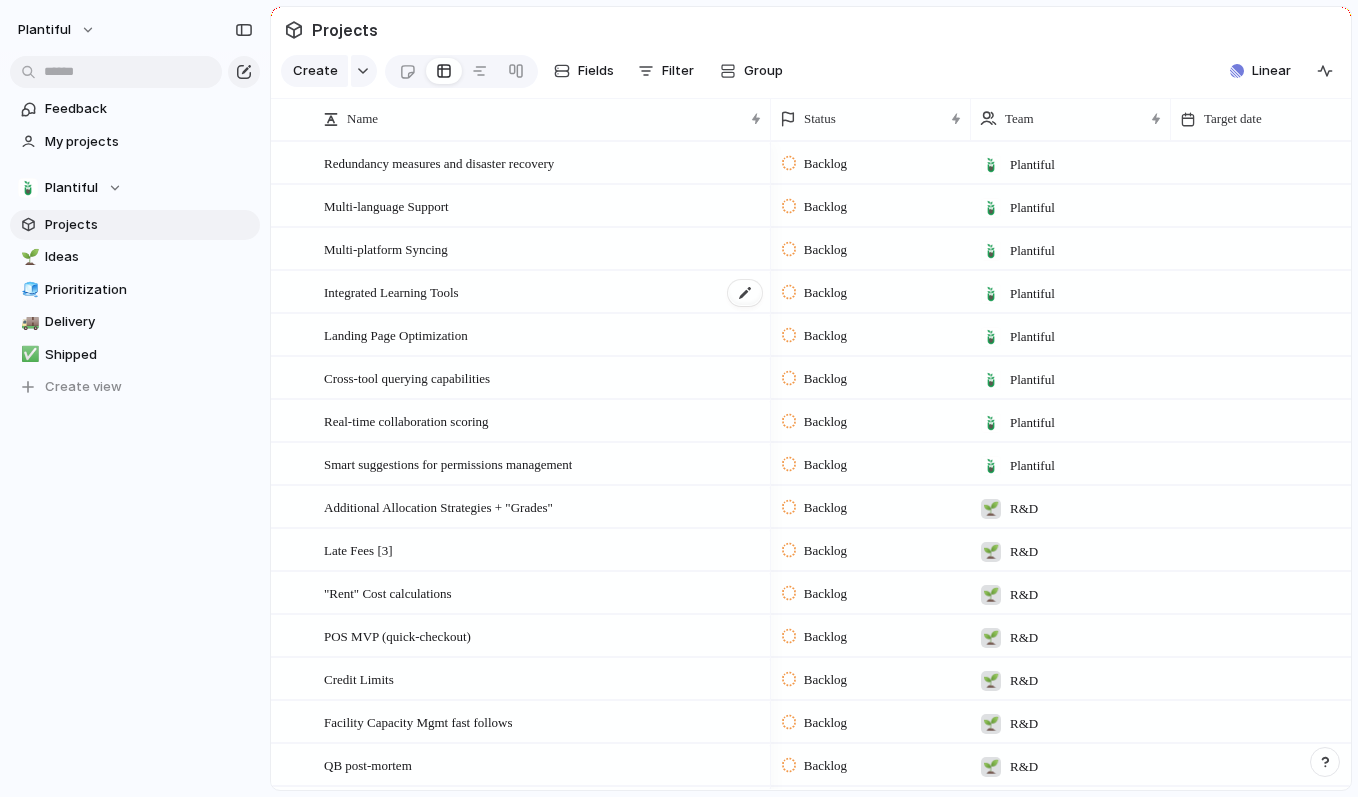 scroll, scrollTop: 10, scrollLeft: 0, axis: vertical 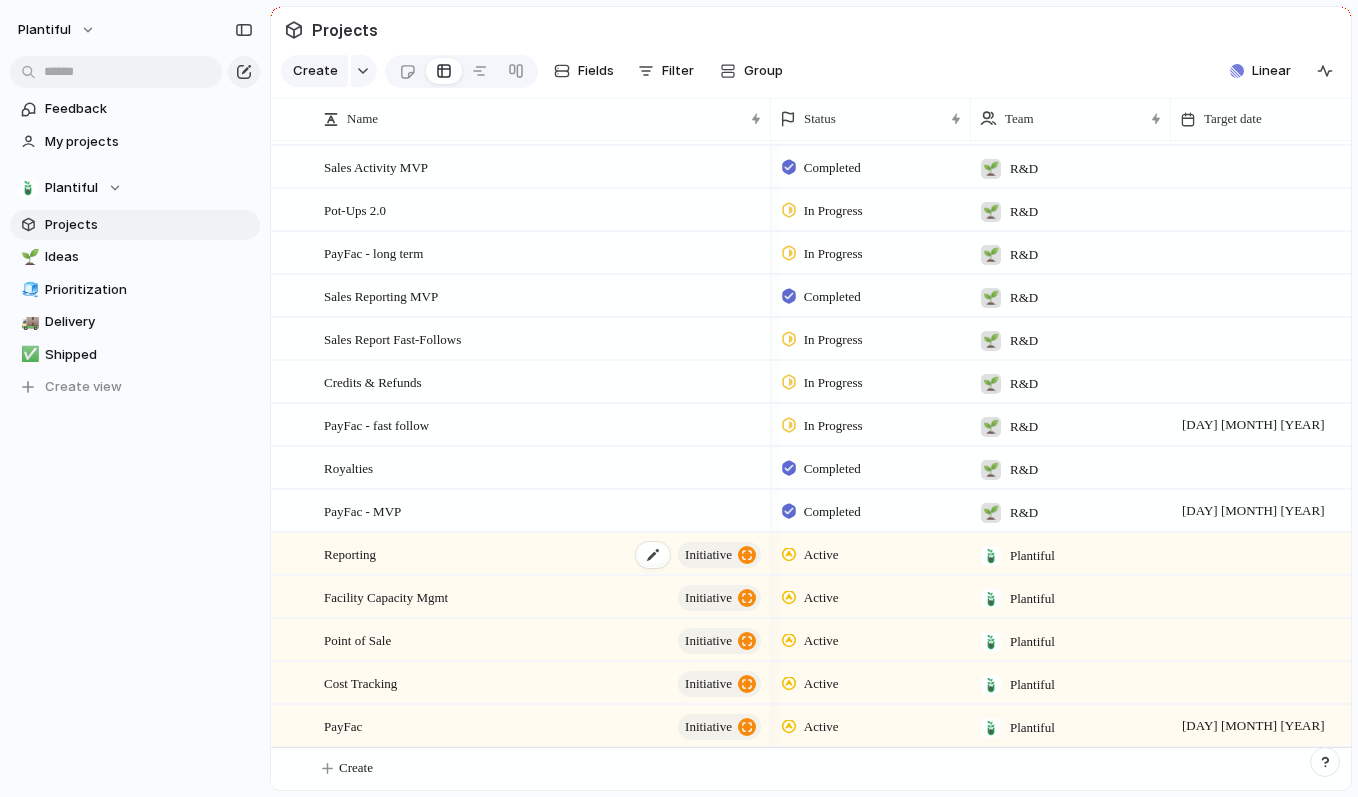 click on "Reporting initiative" at bounding box center (544, 554) 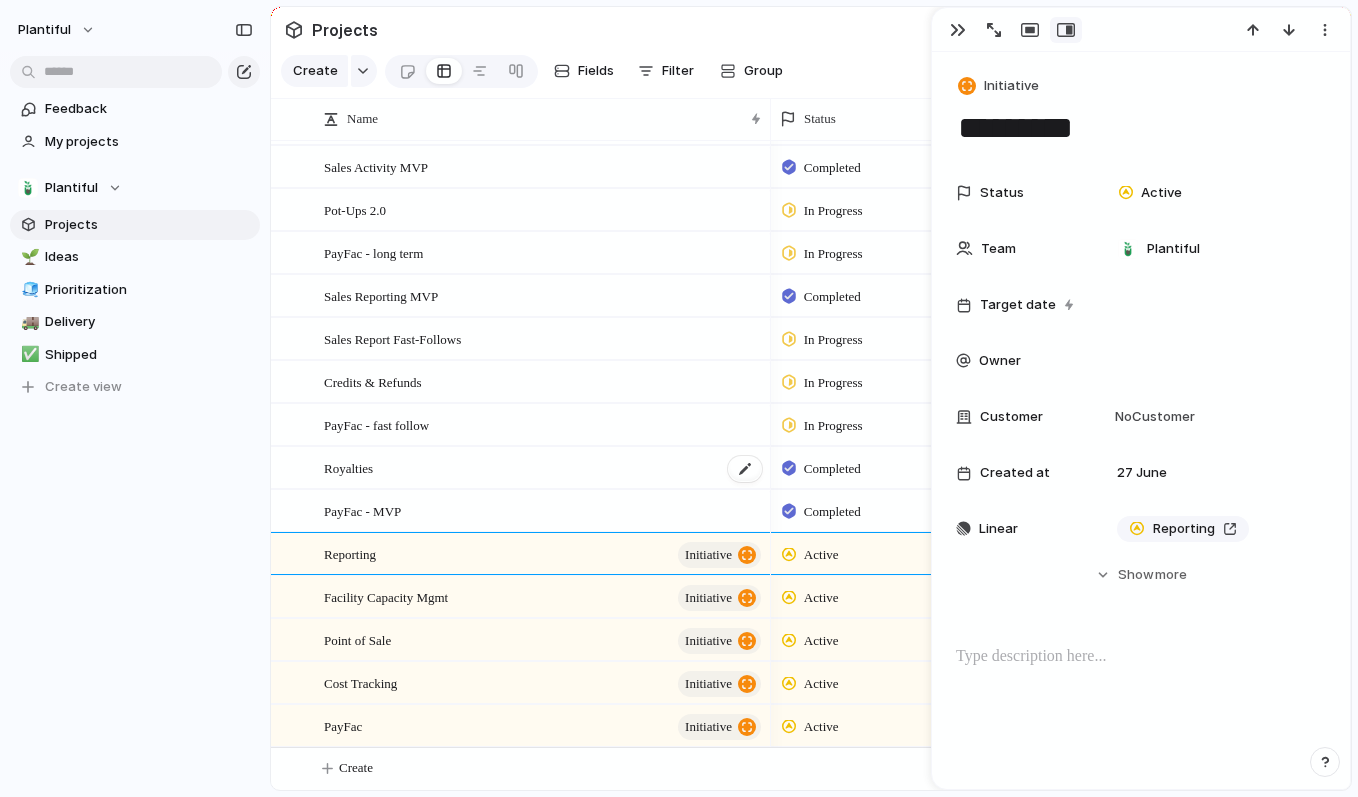 scroll, scrollTop: 1123, scrollLeft: 0, axis: vertical 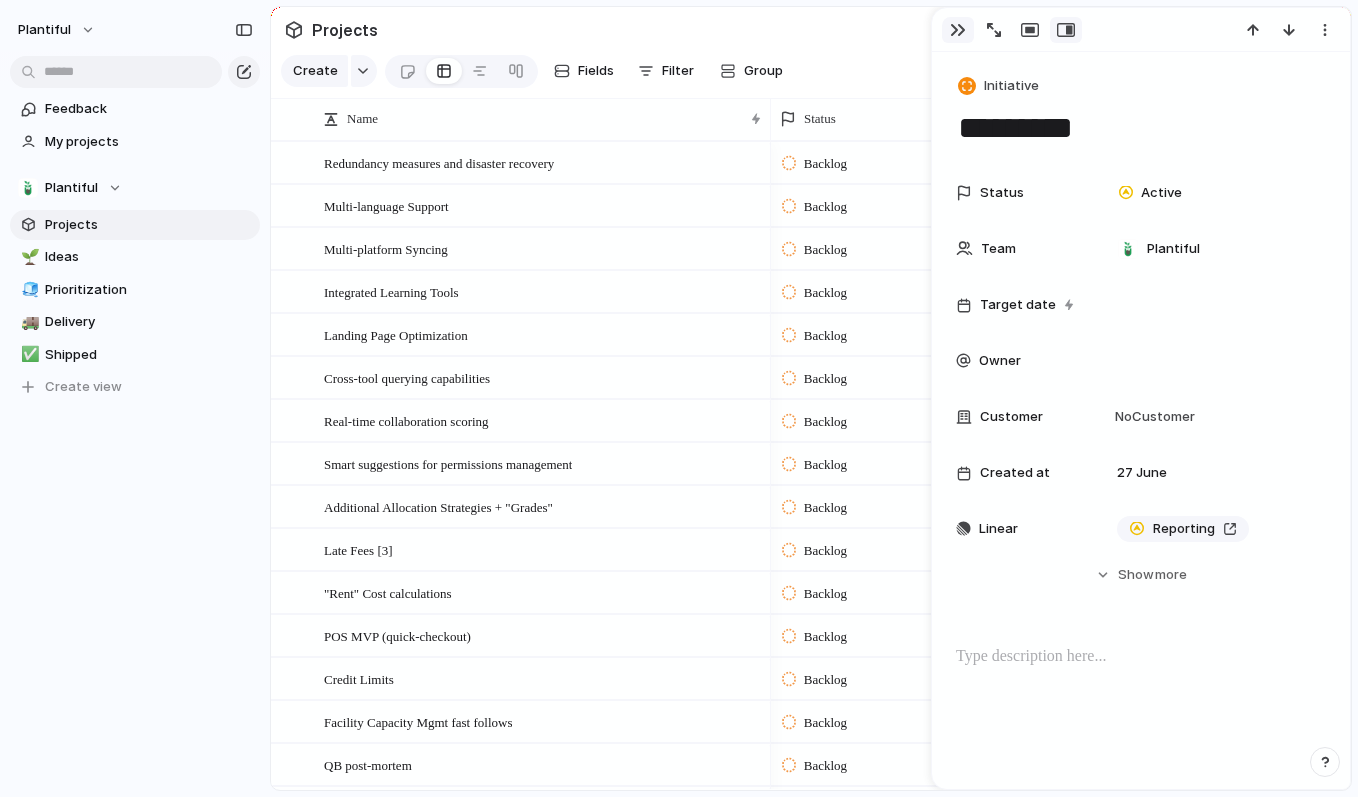 click at bounding box center (958, 30) 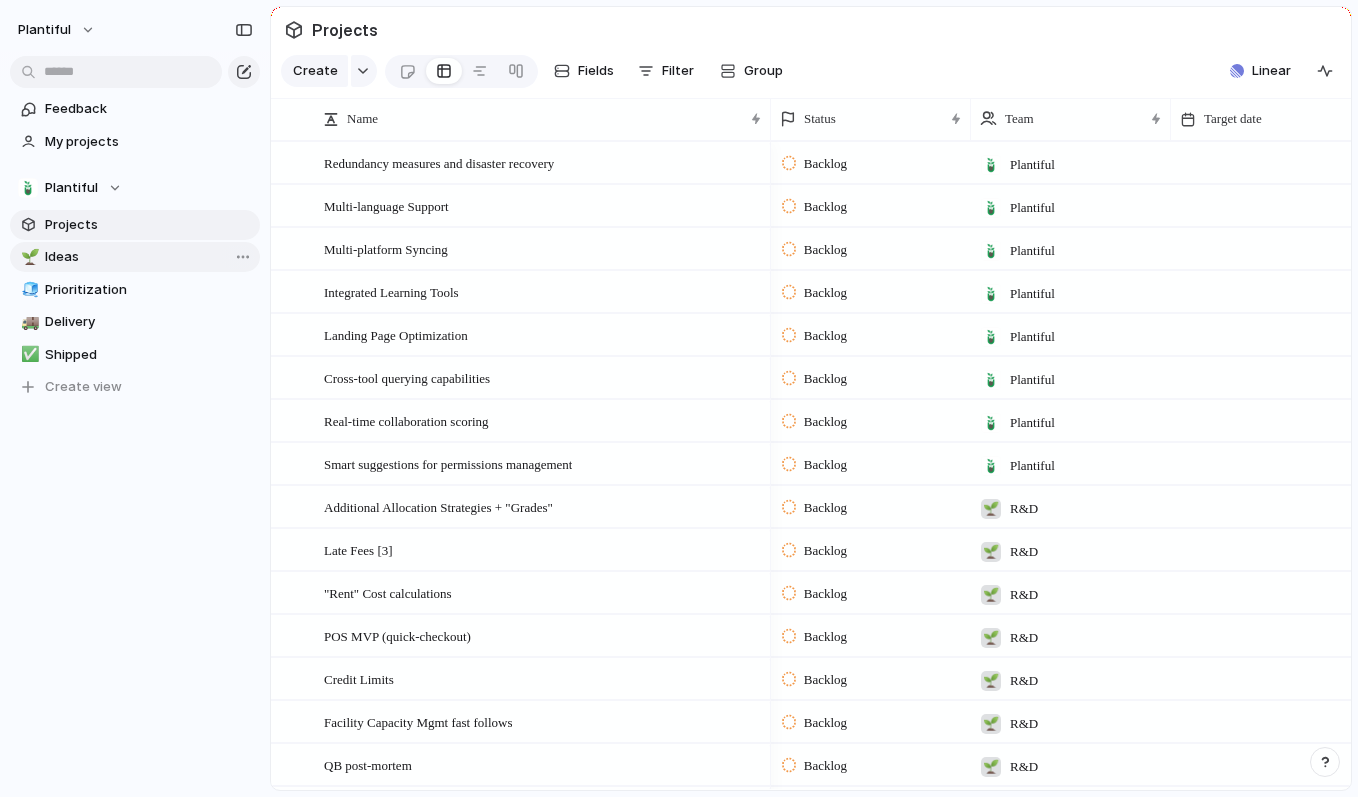 click on "Ideas" at bounding box center [149, 257] 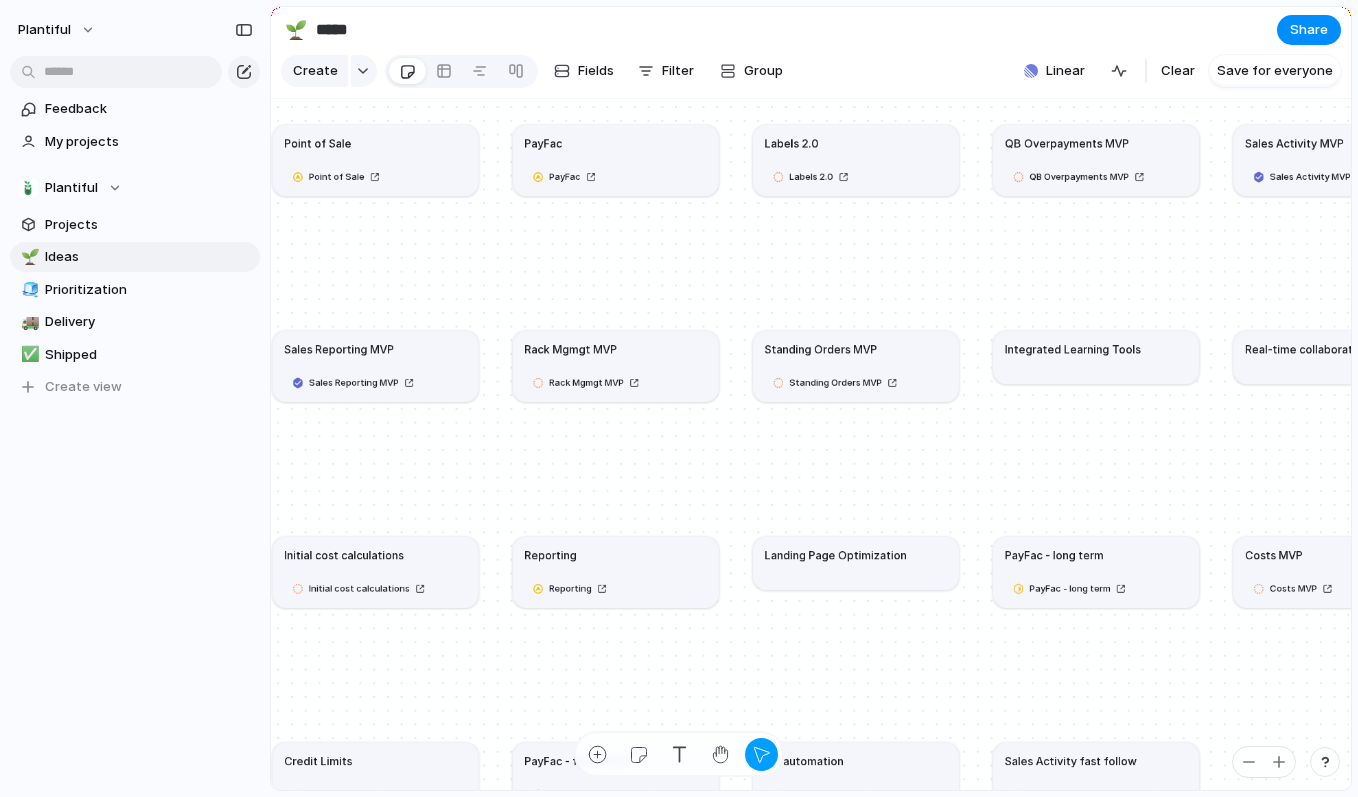 click on "Point of Sale" at bounding box center (375, 143) 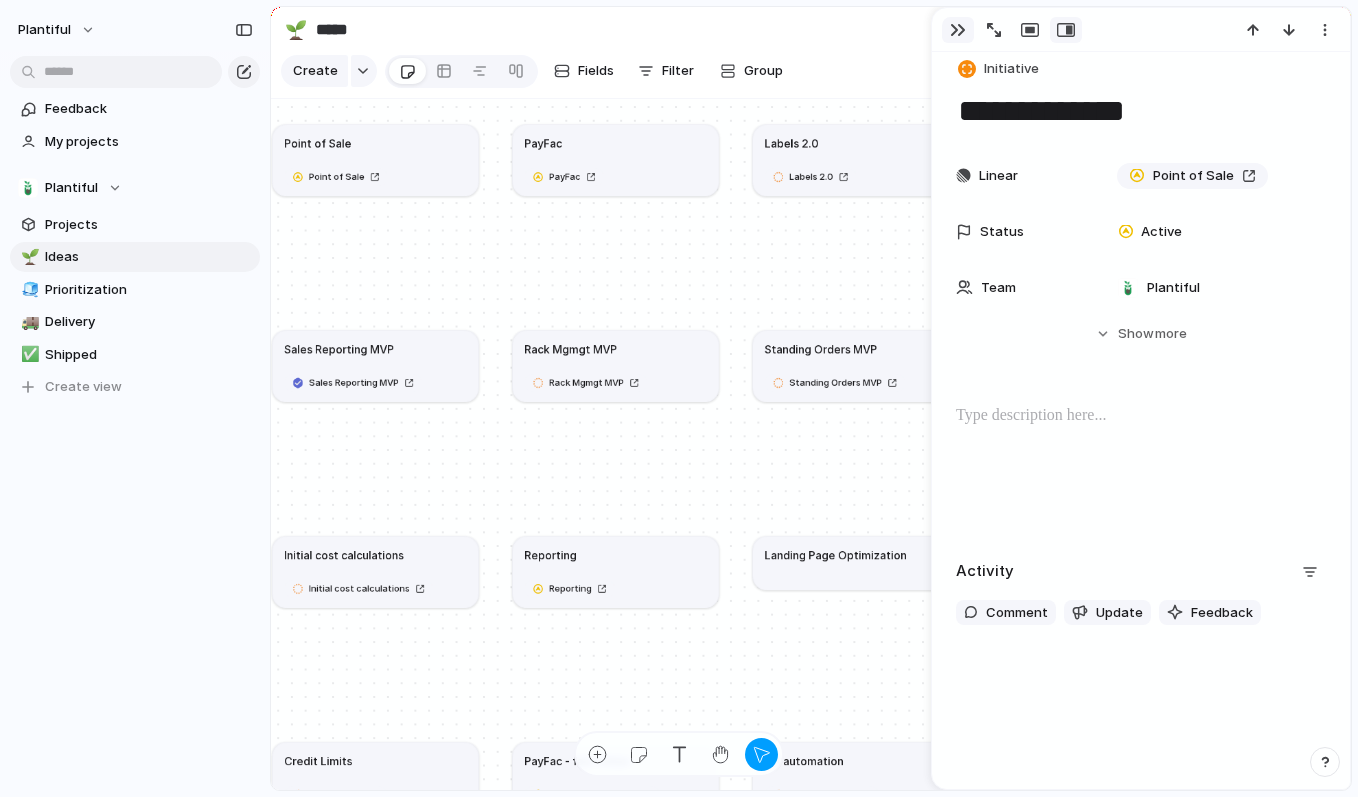 click at bounding box center [958, 30] 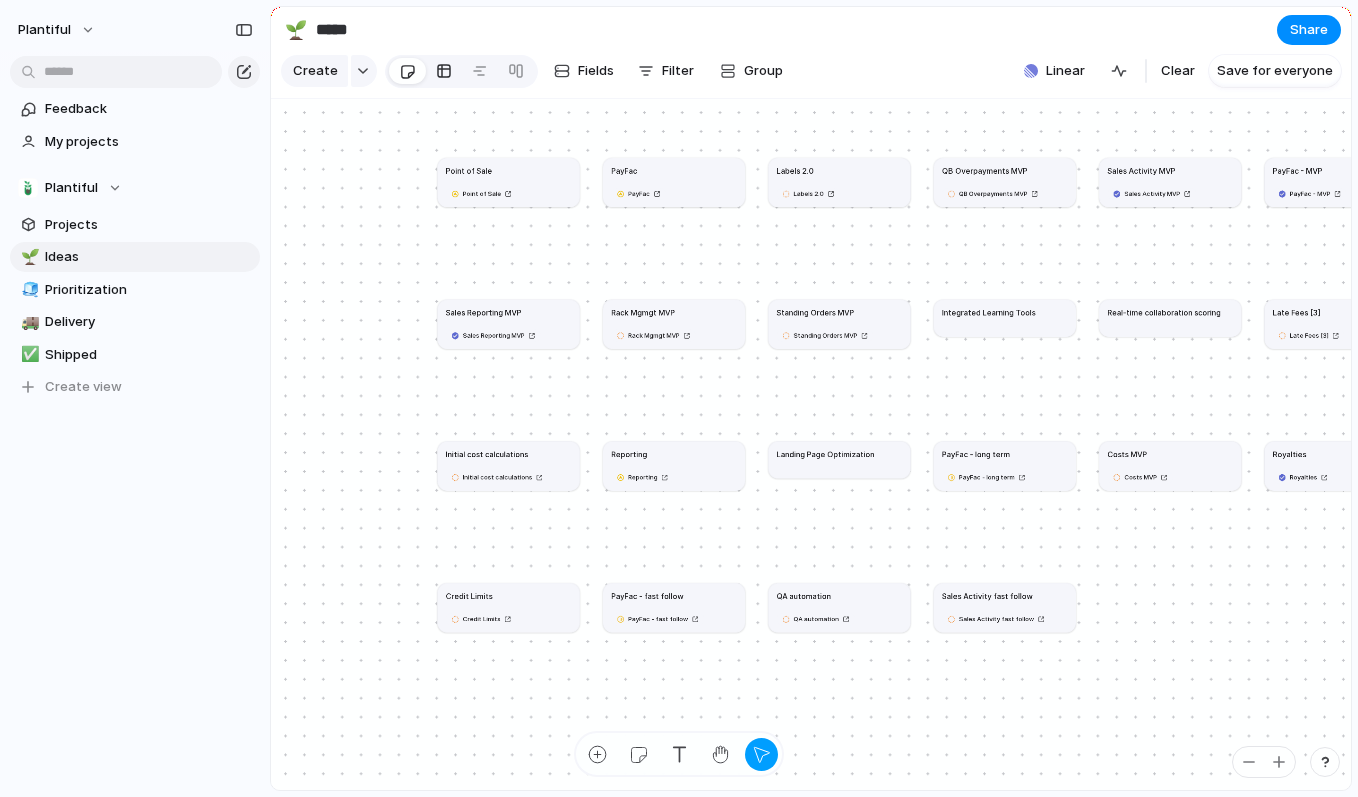 click at bounding box center (444, 71) 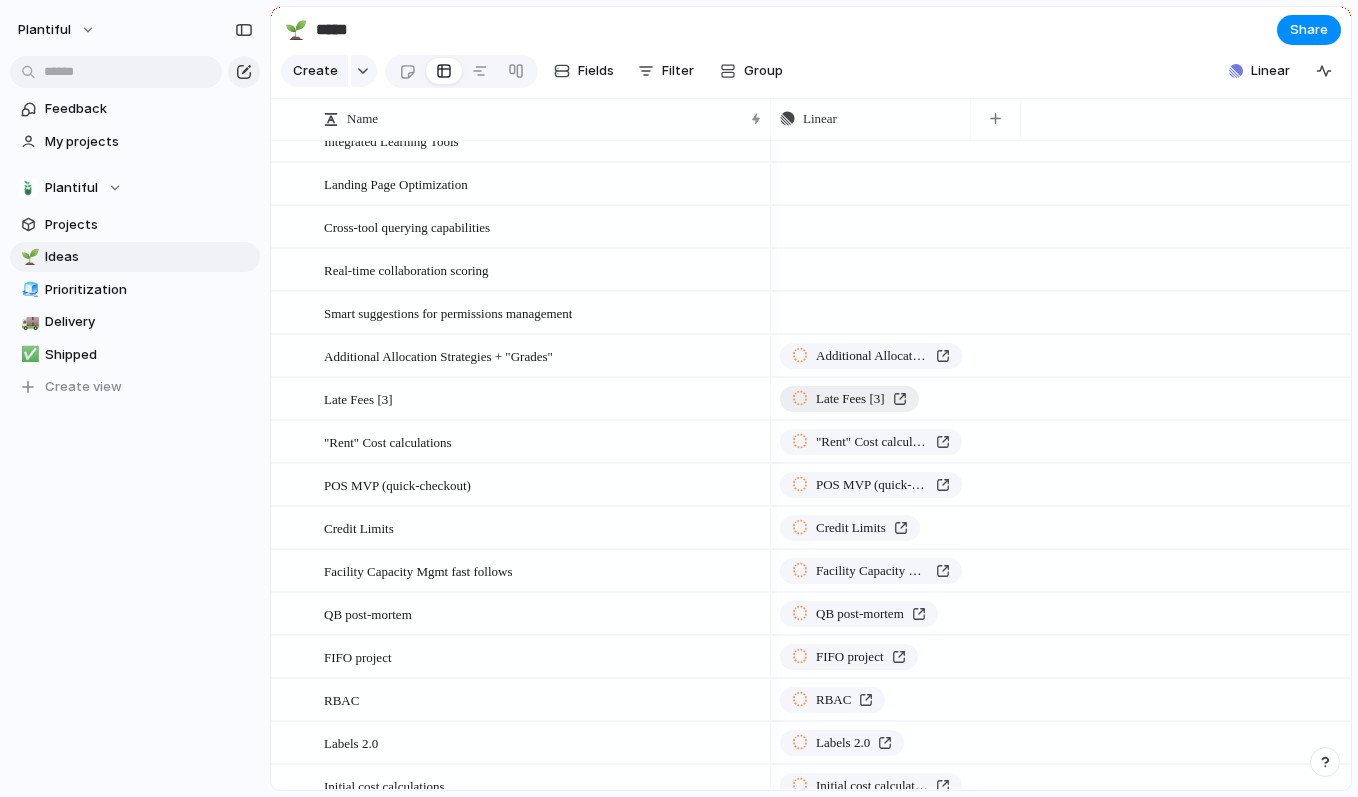click on "Late Fees [3]" at bounding box center [850, 399] 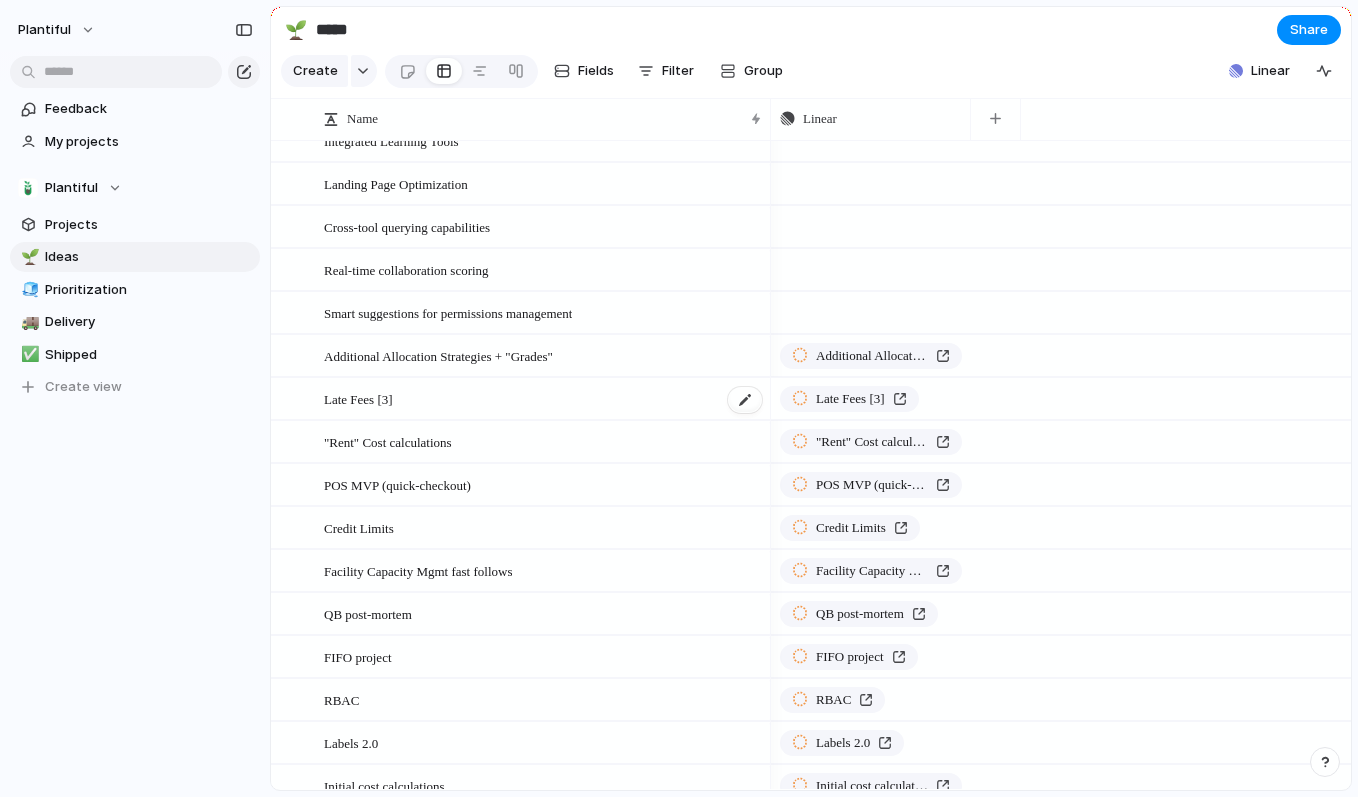 click on "Late Fees [3]" at bounding box center (544, 399) 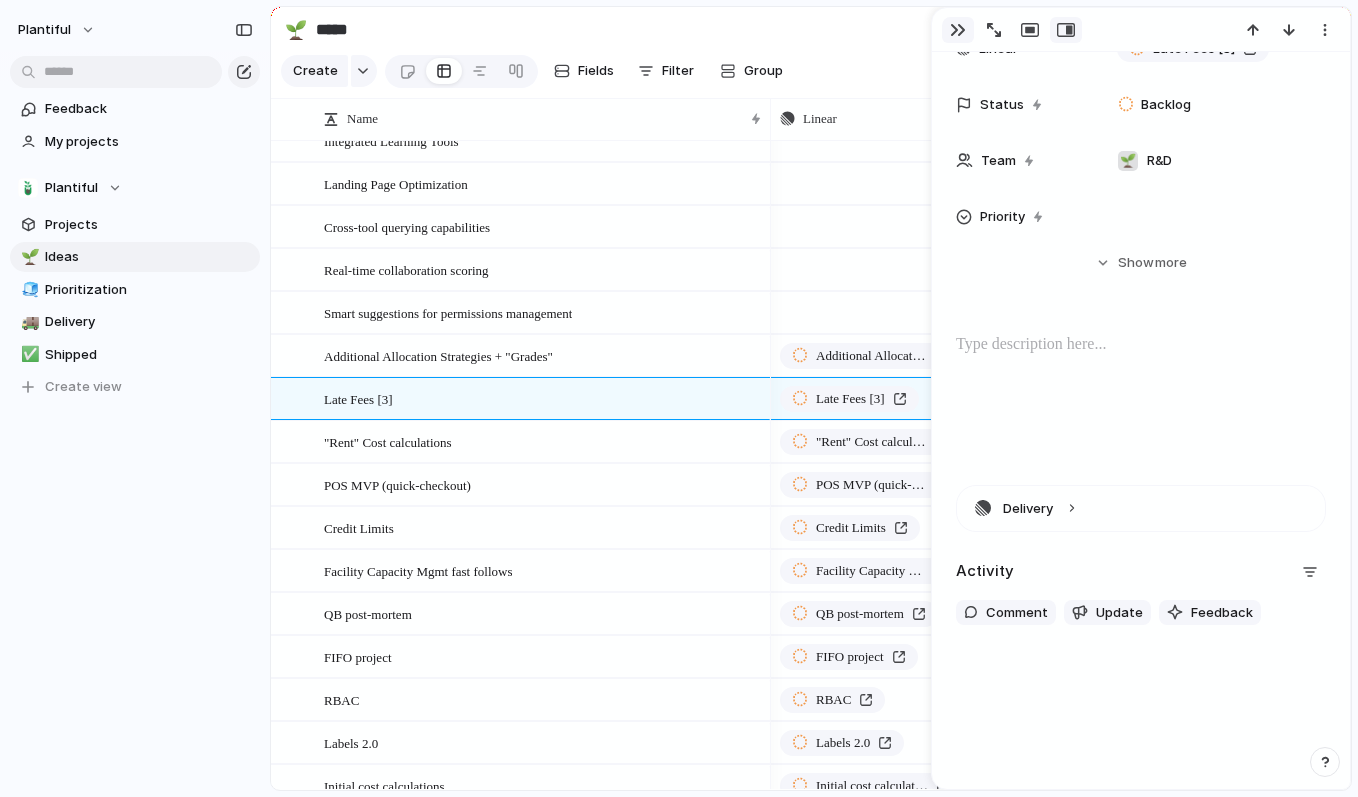 click at bounding box center (958, 30) 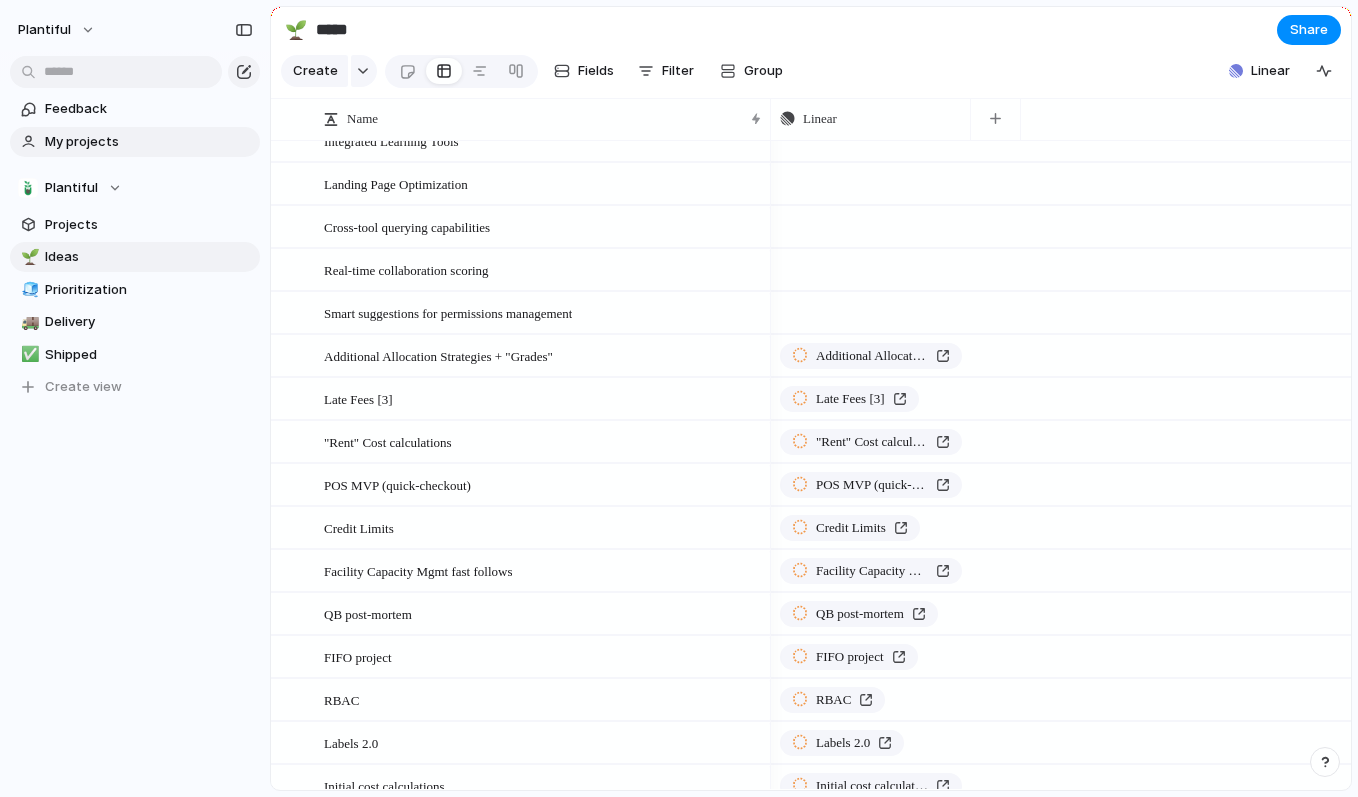 click on "My projects" at bounding box center (149, 142) 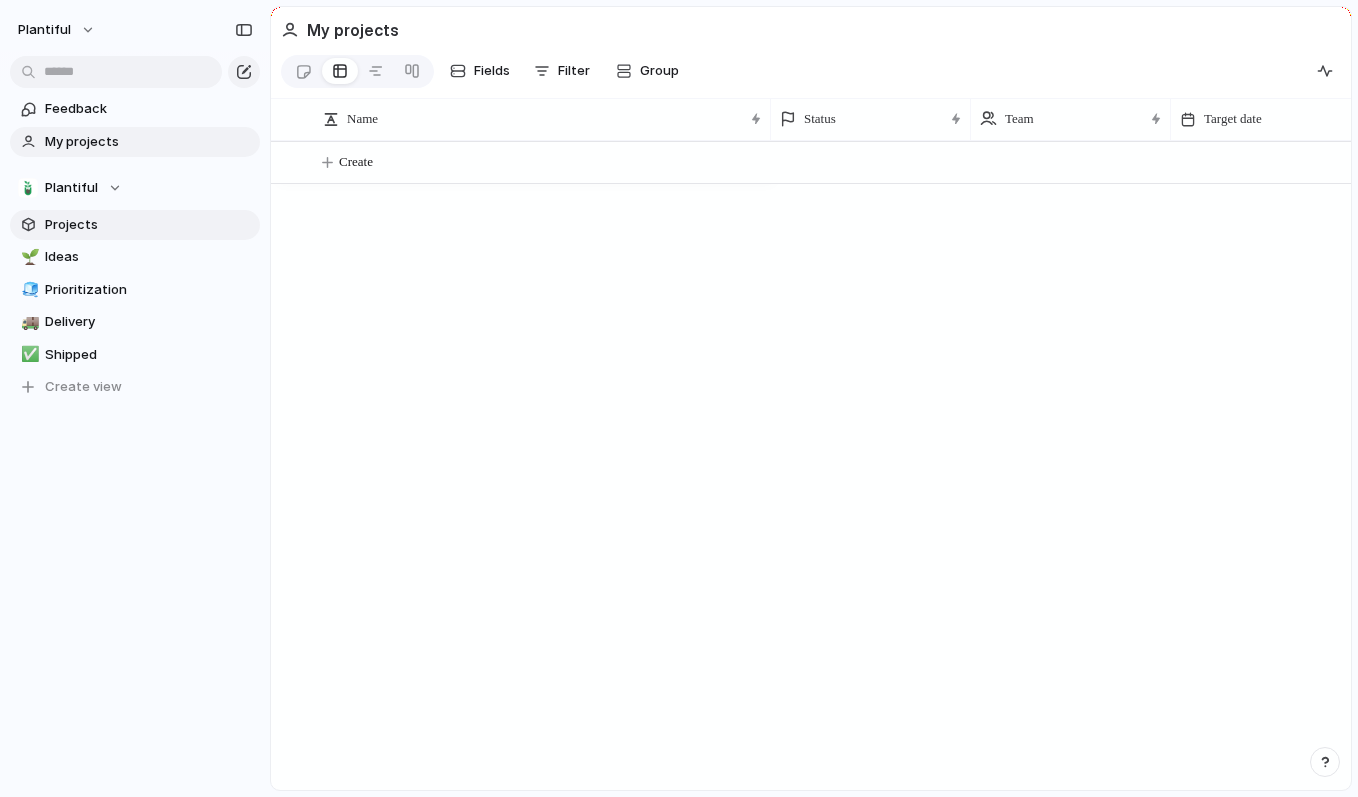 click on "Projects" at bounding box center (149, 225) 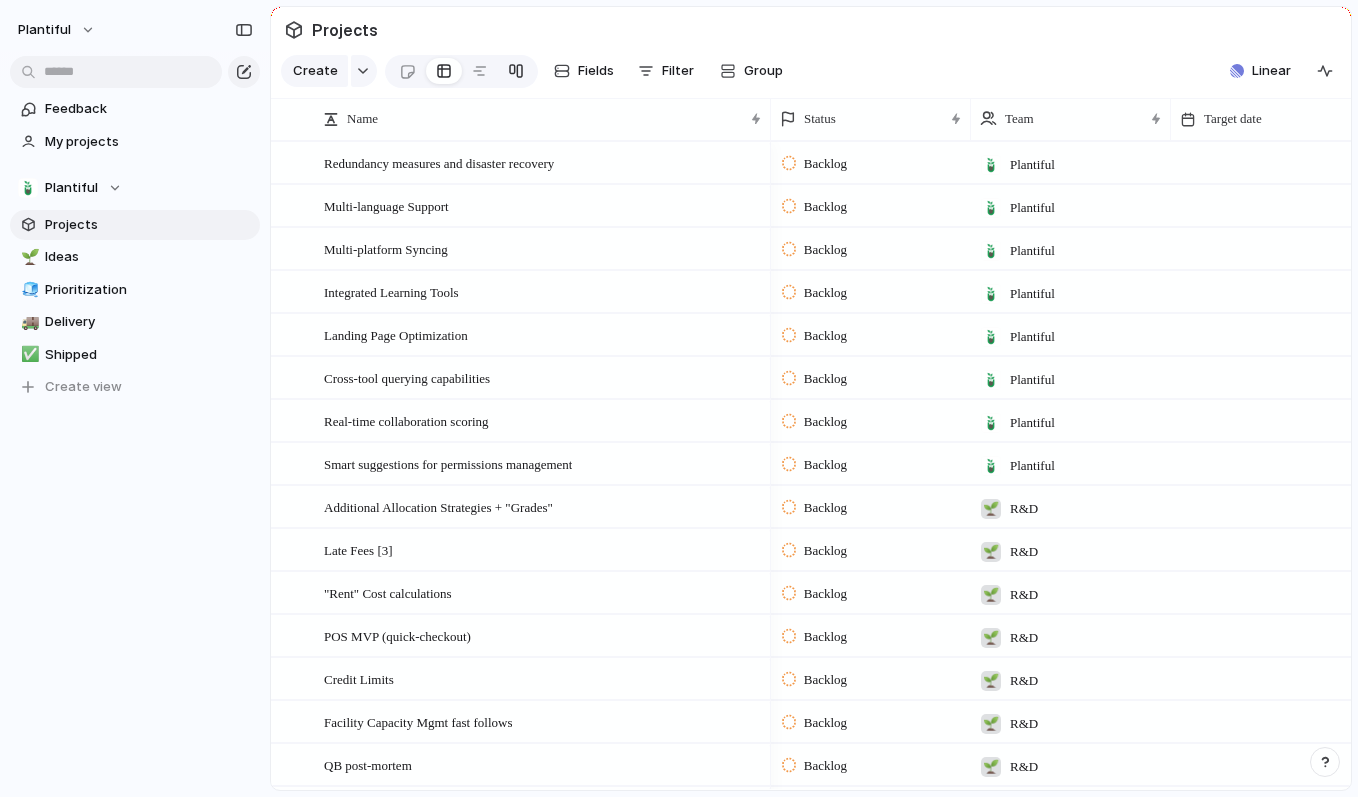 click at bounding box center [516, 71] 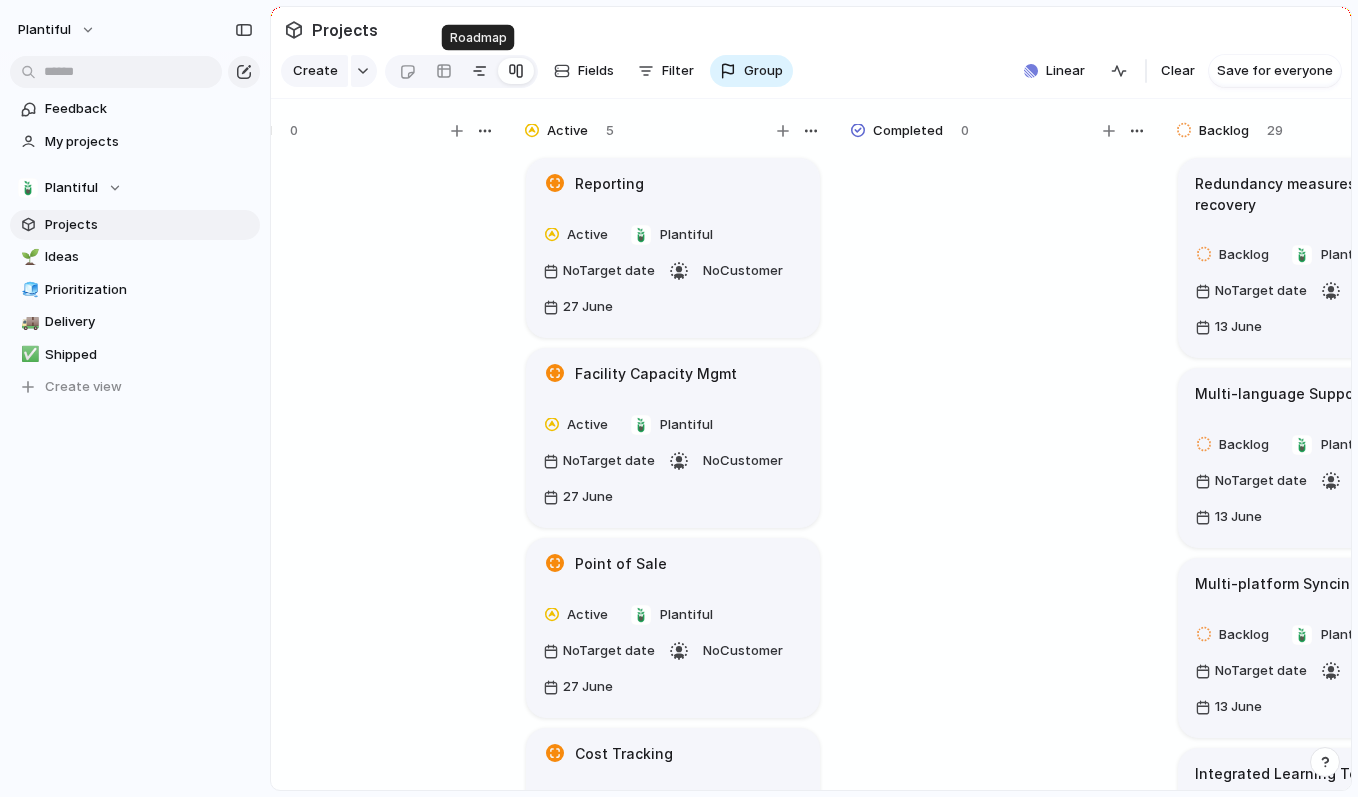 click at bounding box center [480, 71] 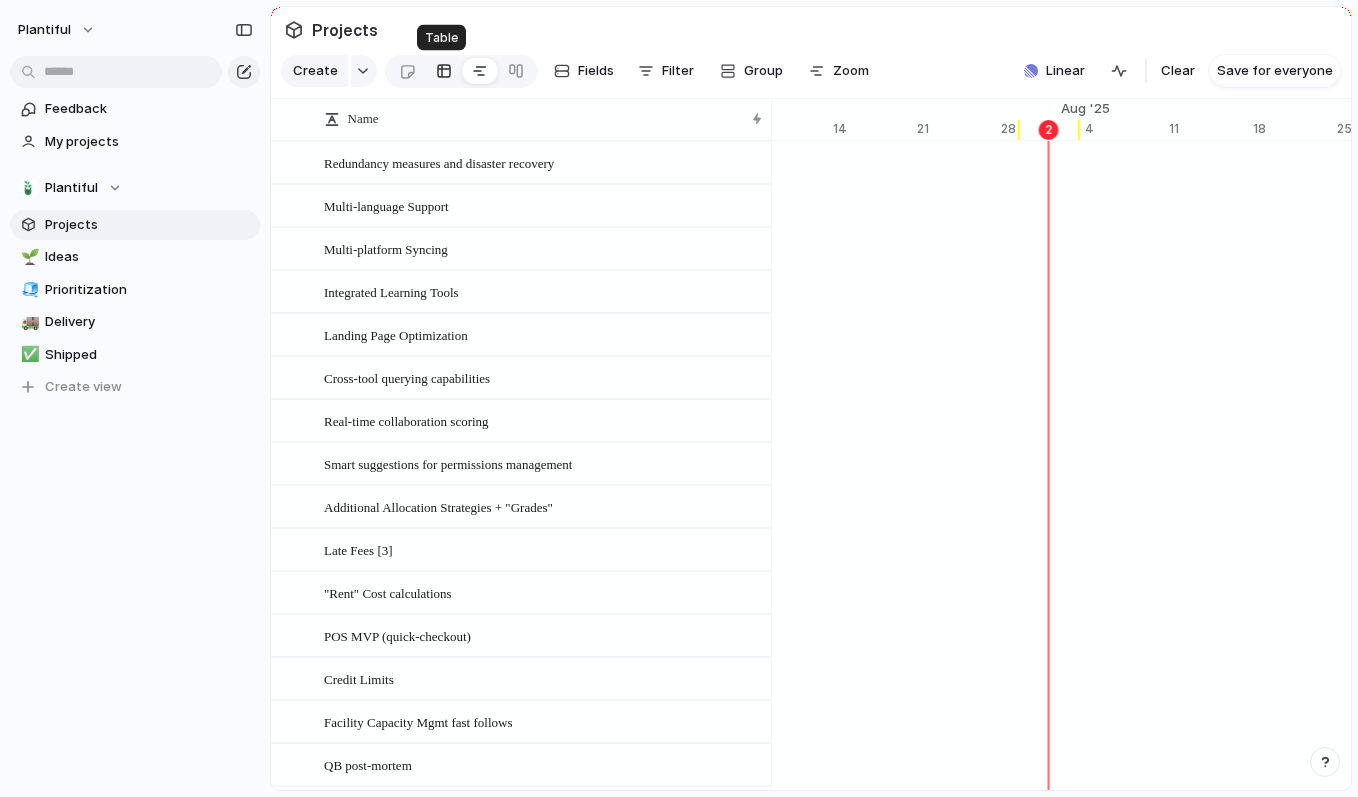 click at bounding box center (444, 71) 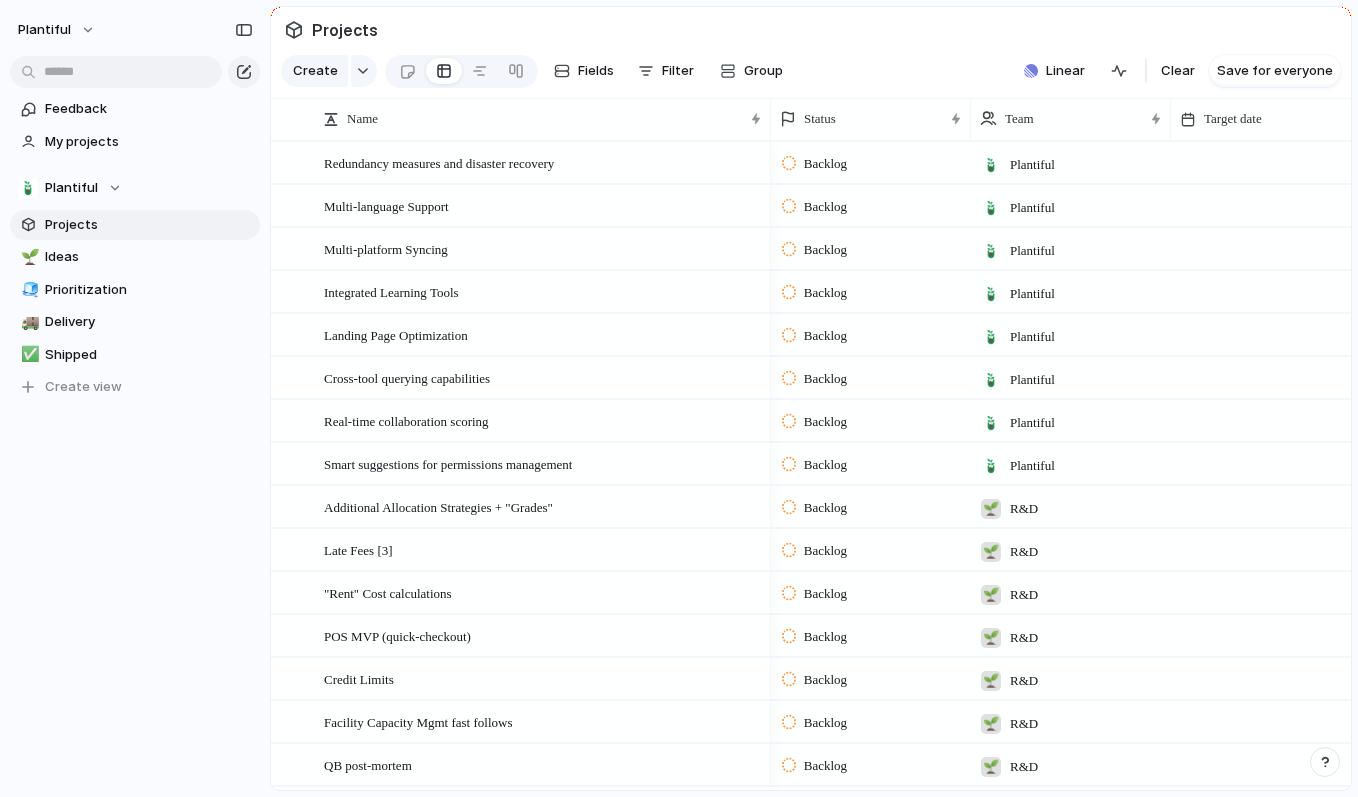 click on "Projects" at bounding box center [149, 225] 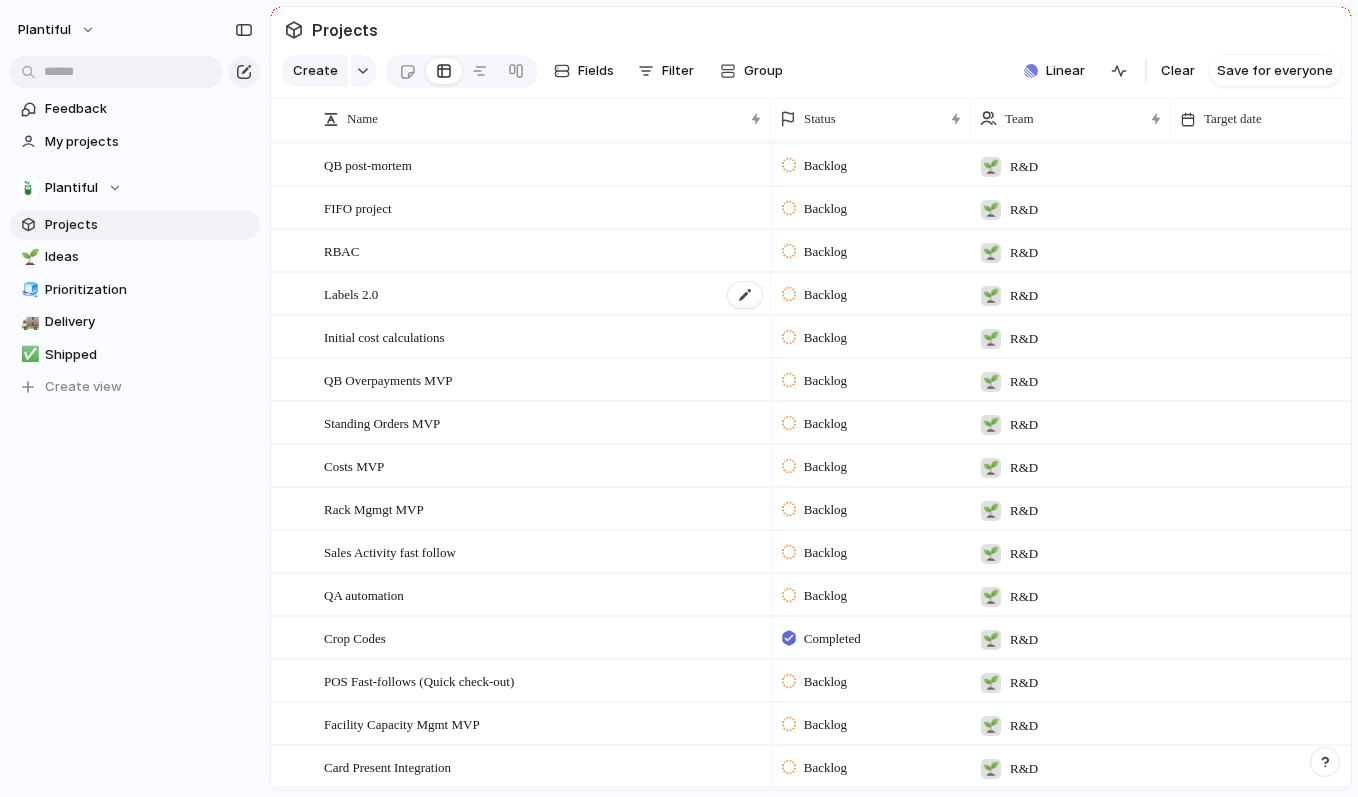 click on "Labels 2.0" at bounding box center (544, 294) 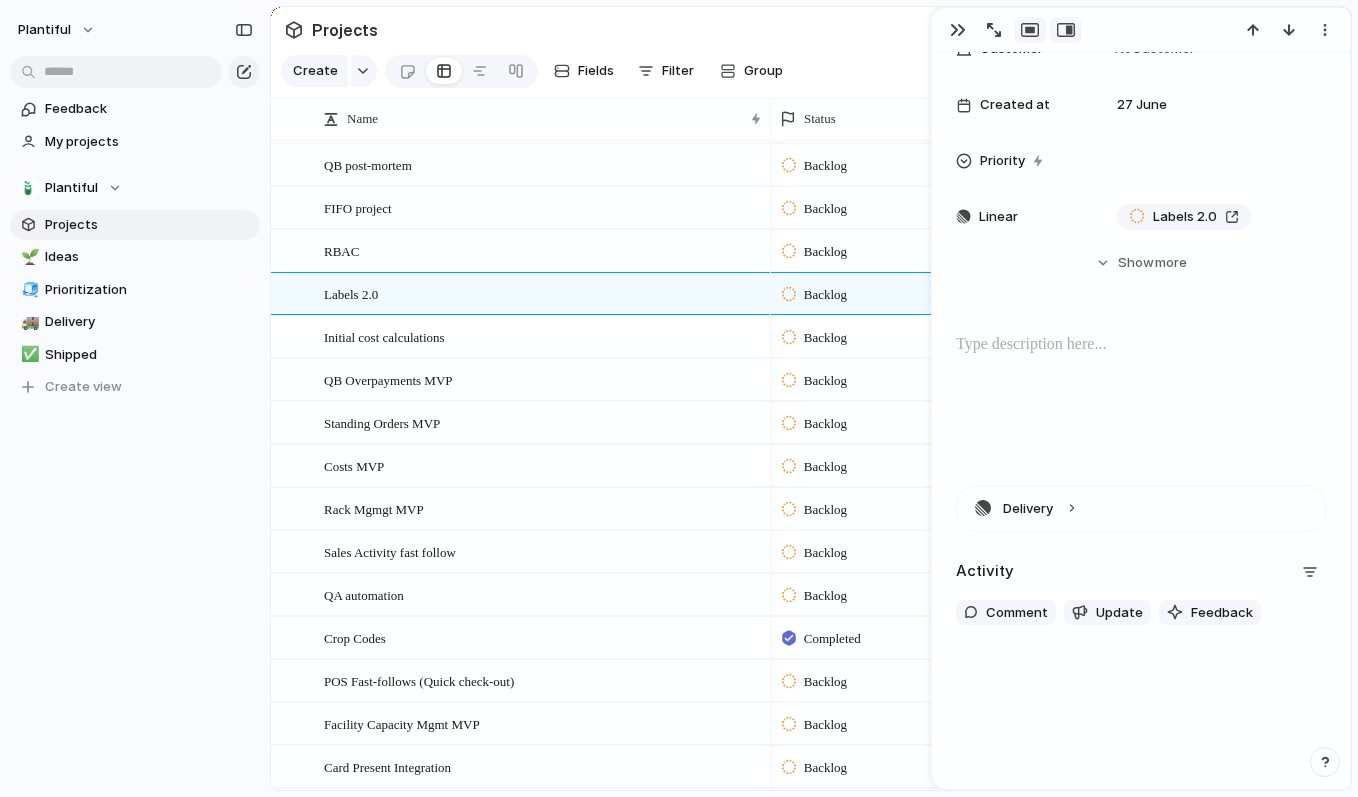 click at bounding box center (1030, 30) 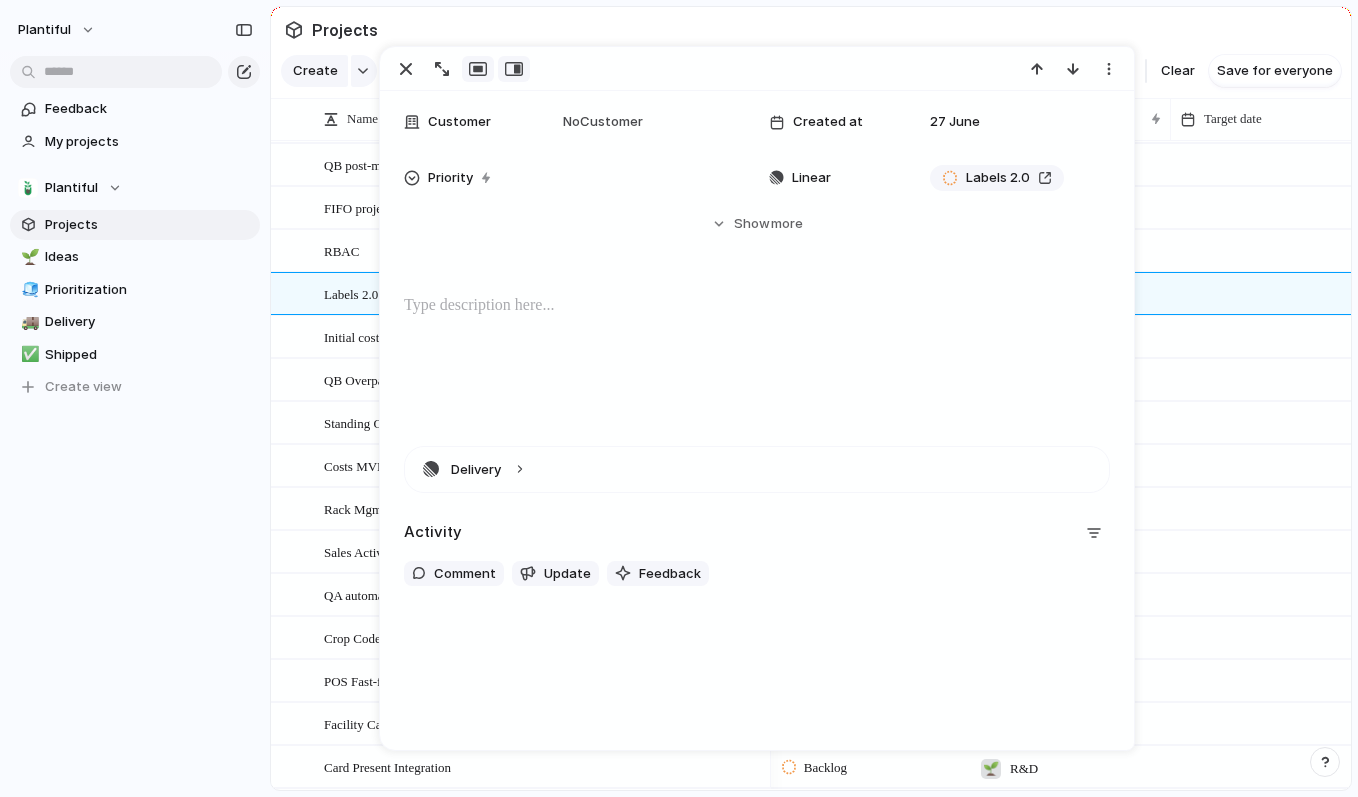 click at bounding box center (514, 69) 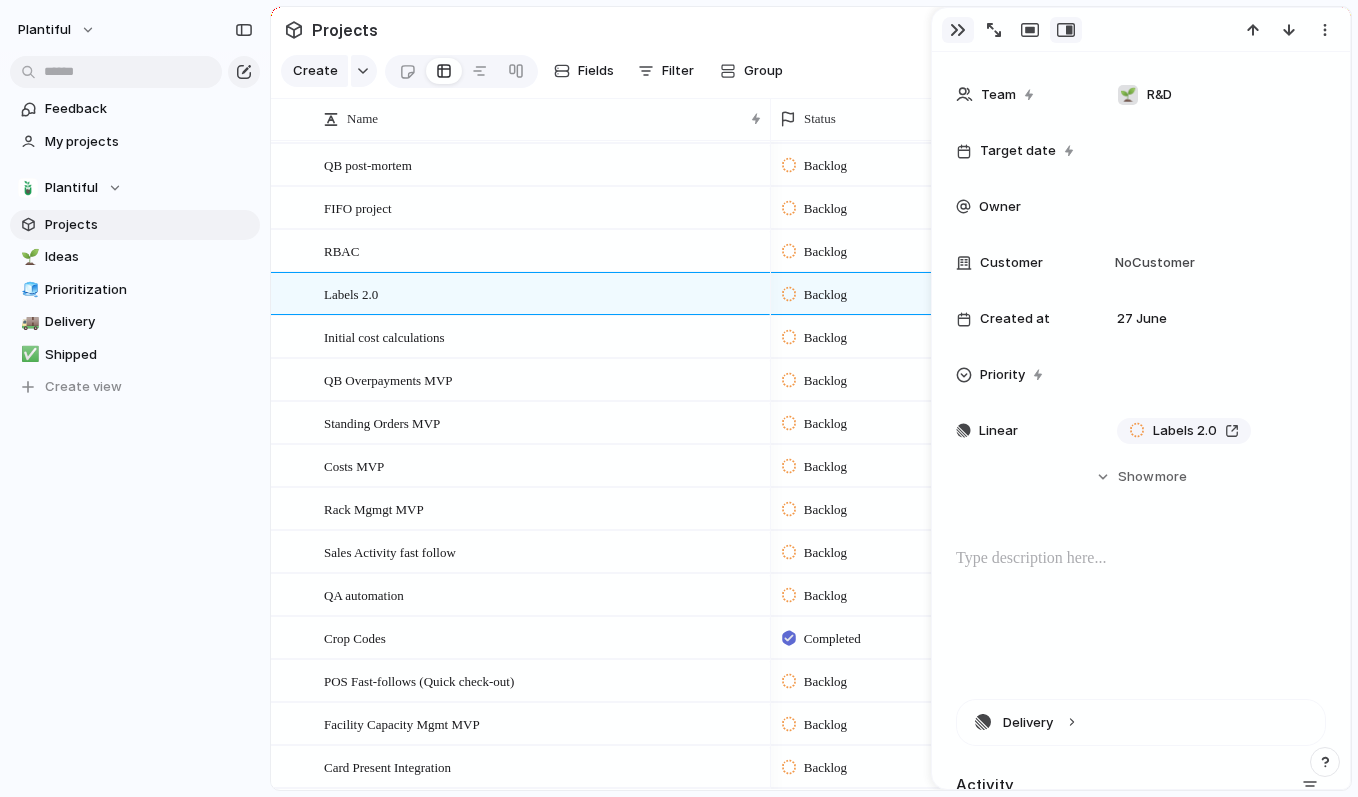 click at bounding box center (958, 30) 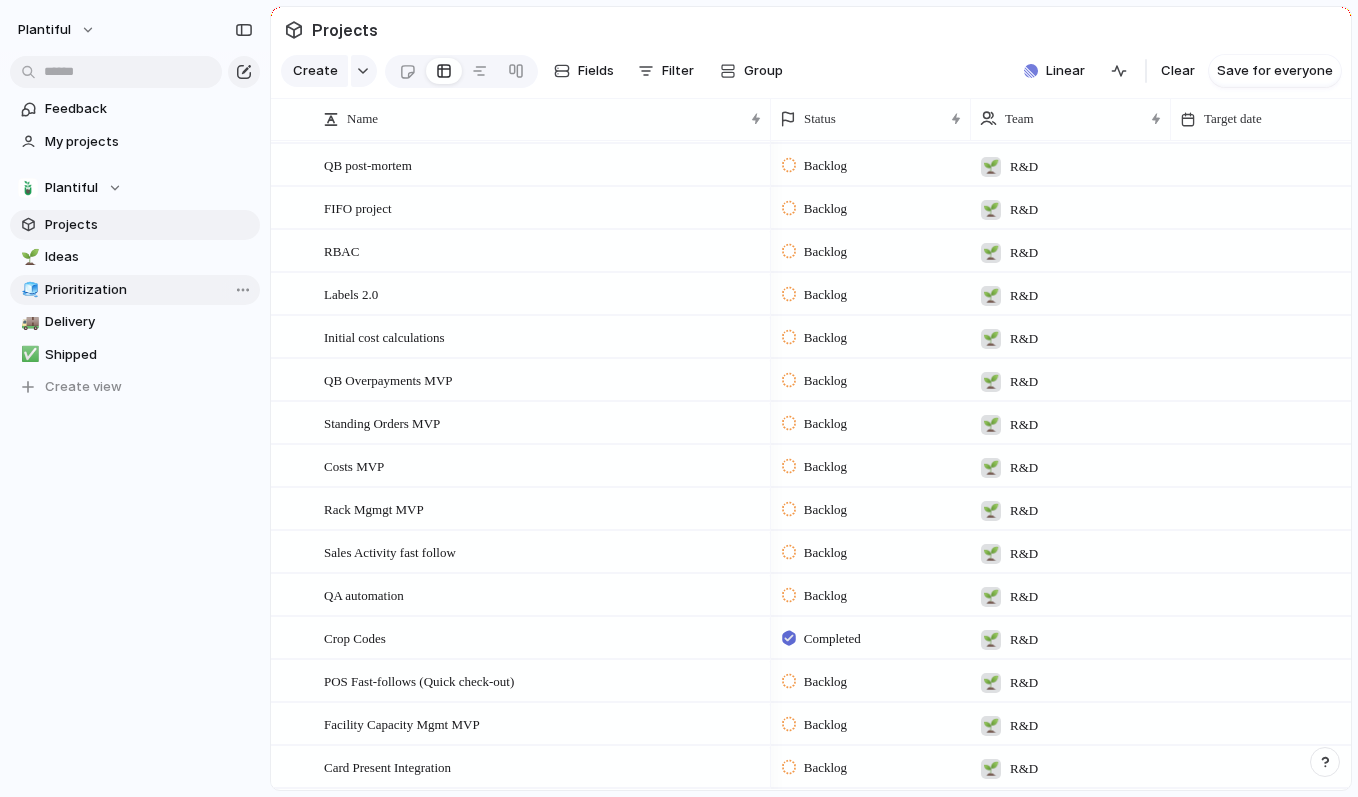 click on "Prioritization" at bounding box center [149, 290] 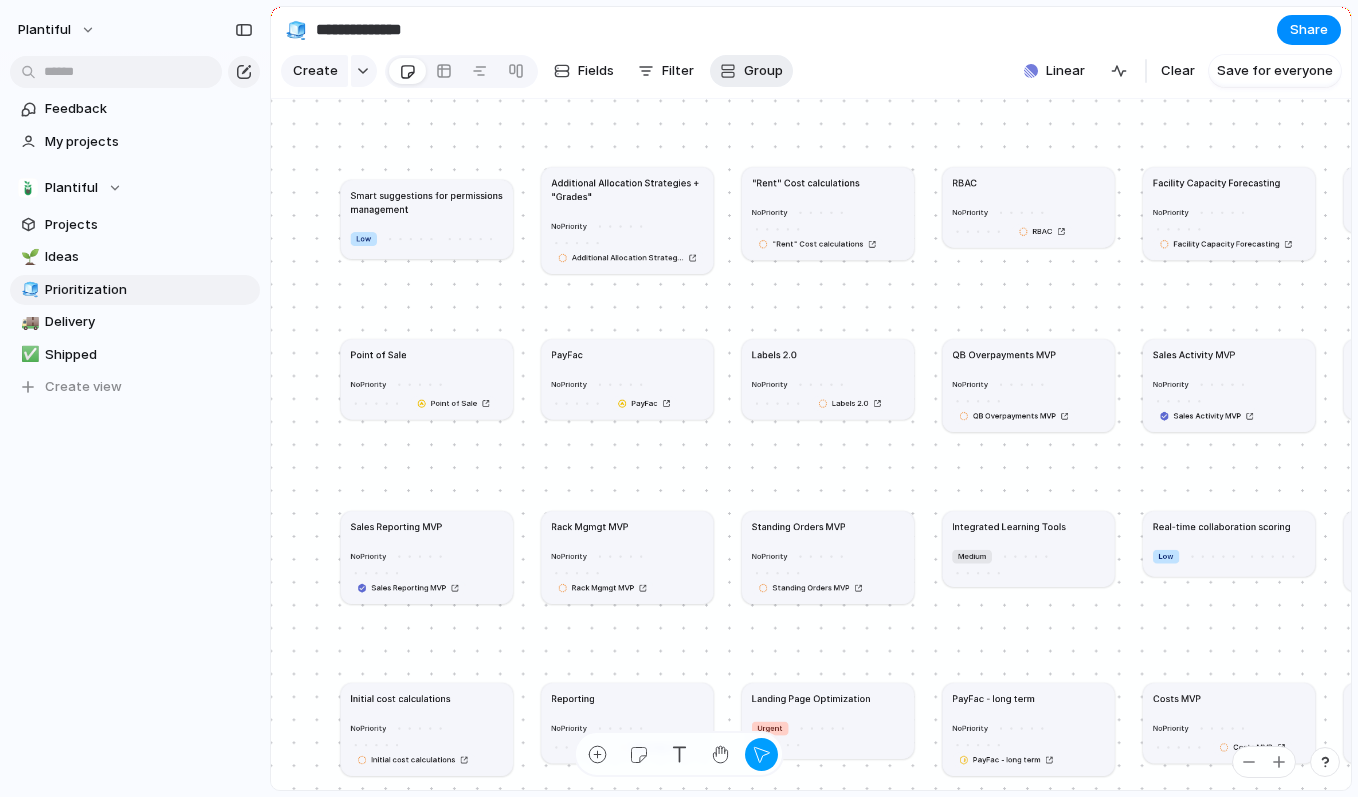 click on "Group" at bounding box center (763, 71) 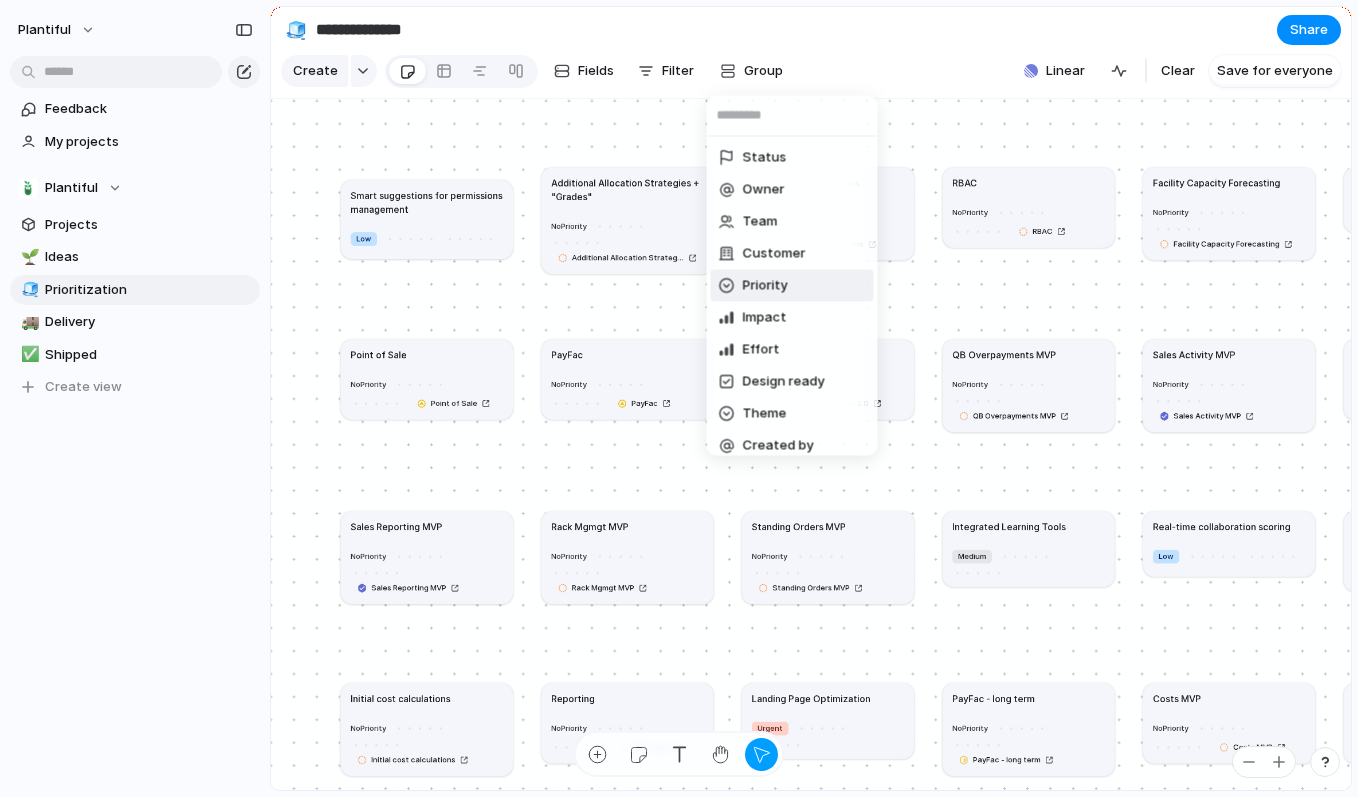 scroll, scrollTop: 11, scrollLeft: 0, axis: vertical 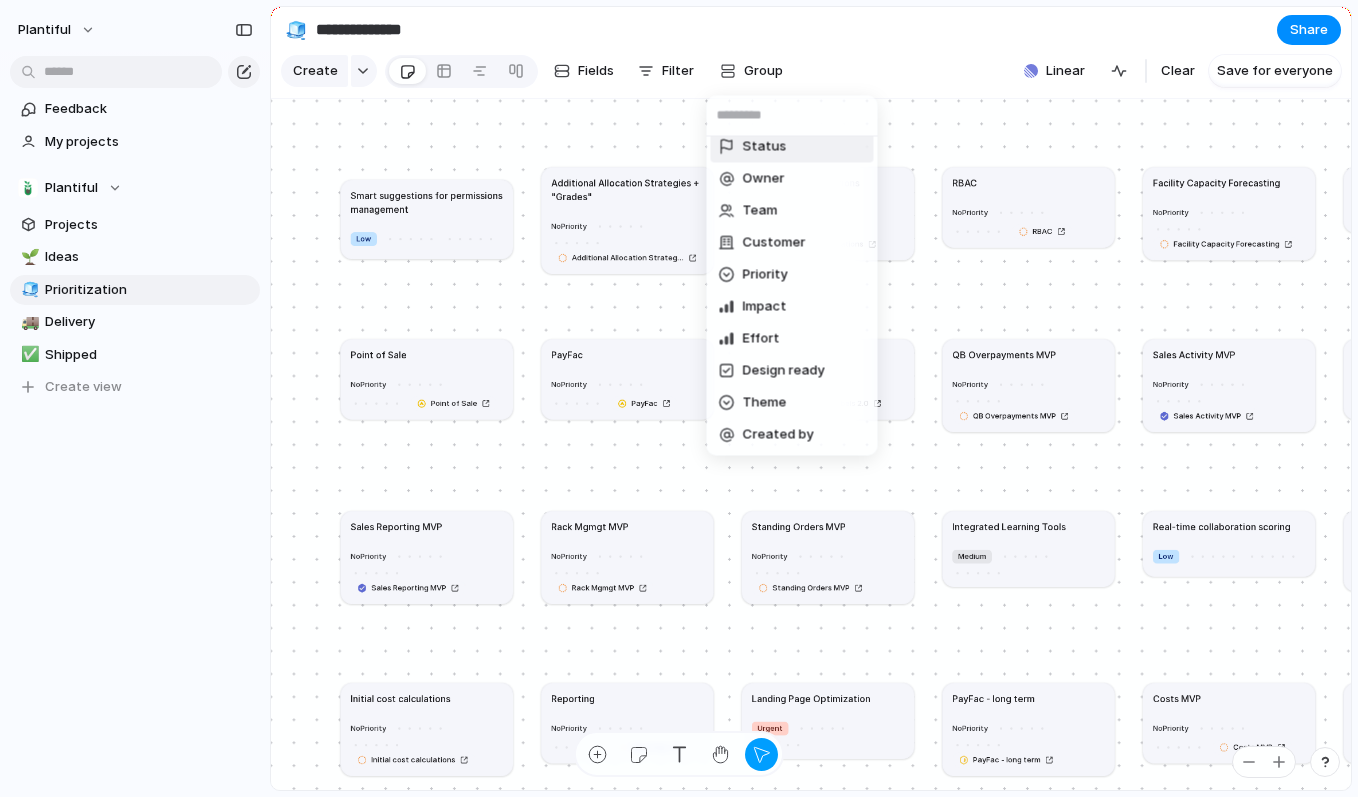 click on "Status             Owner   Team   Customer   Priority   Impact   Effort   Design ready   Theme             Created by" at bounding box center [679, 398] 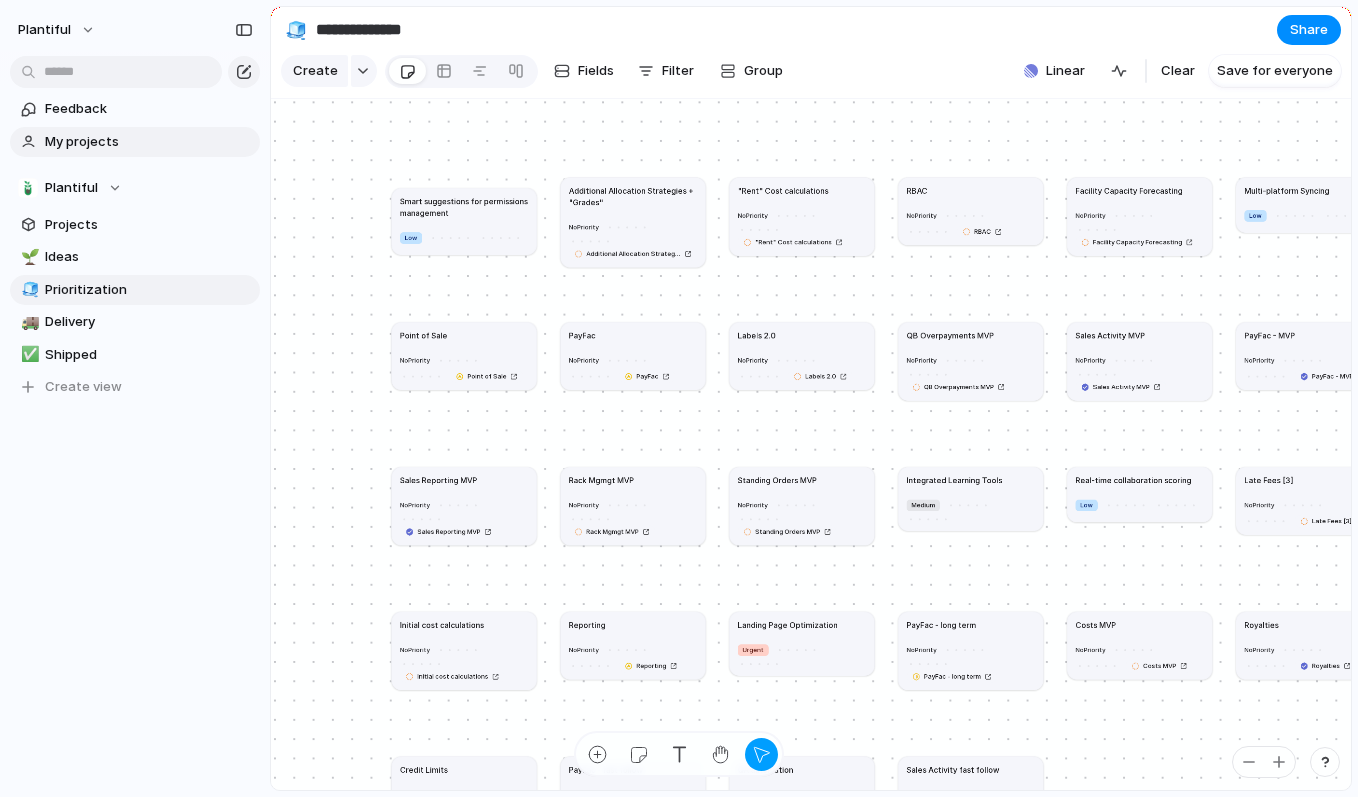 click on "My projects" at bounding box center [149, 142] 